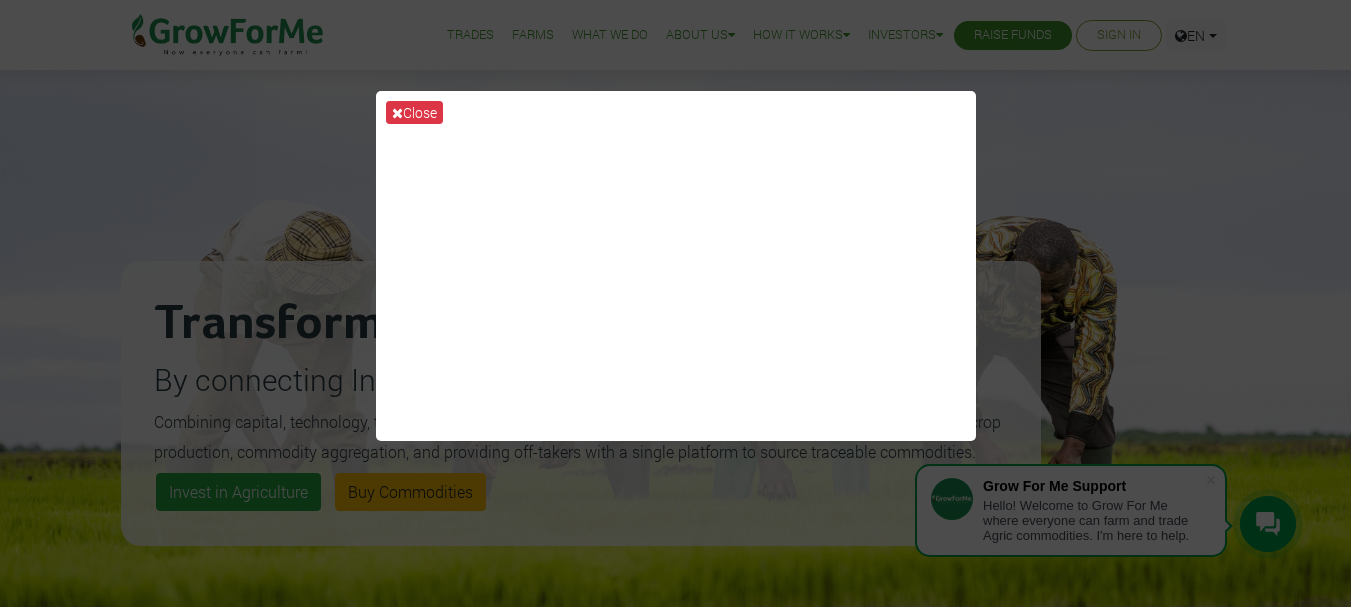 scroll, scrollTop: 0, scrollLeft: 0, axis: both 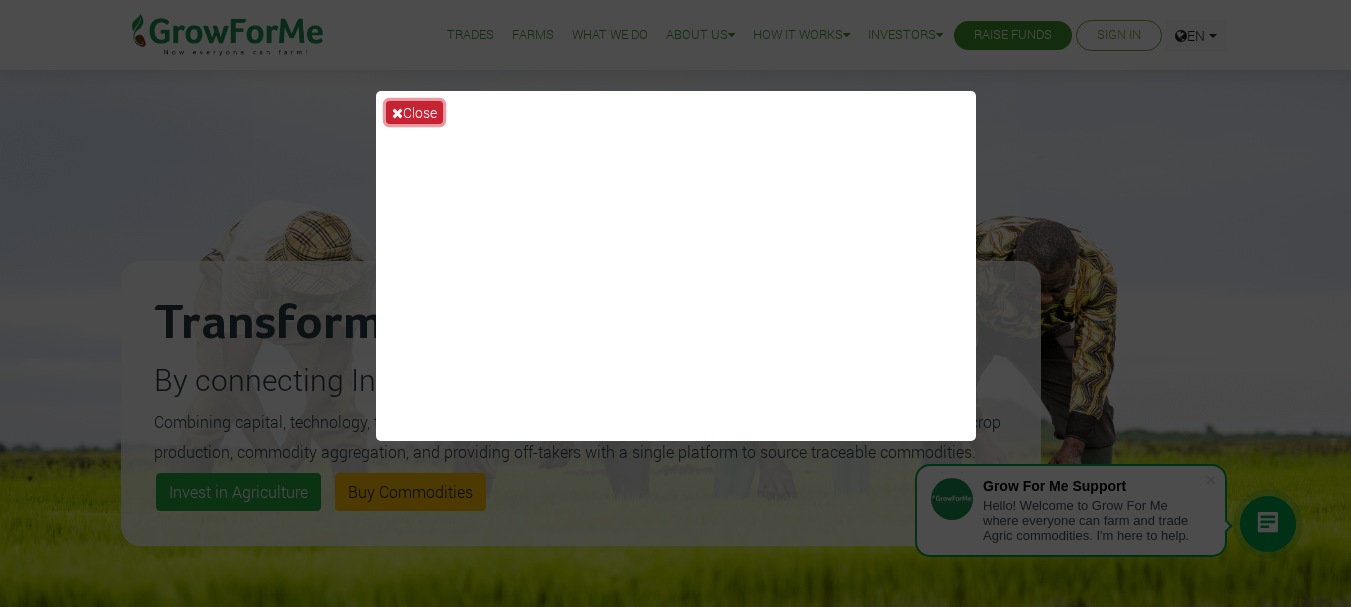 click on "Close" at bounding box center (414, 112) 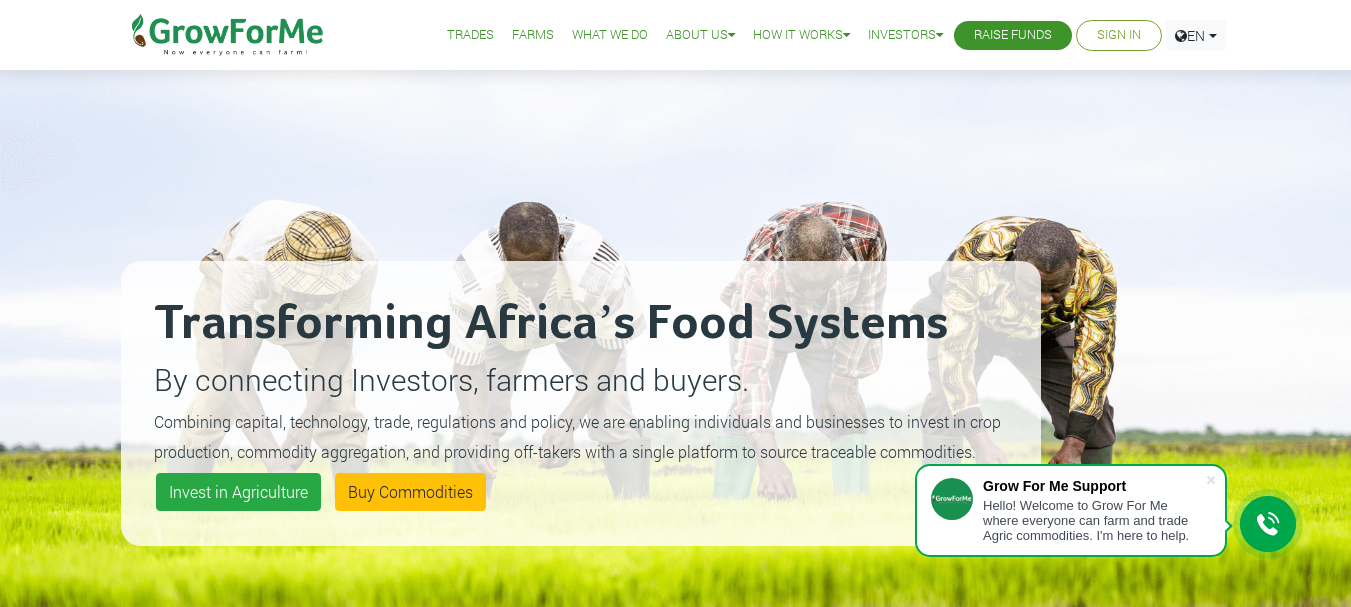 click on "Sign In" at bounding box center [1119, 35] 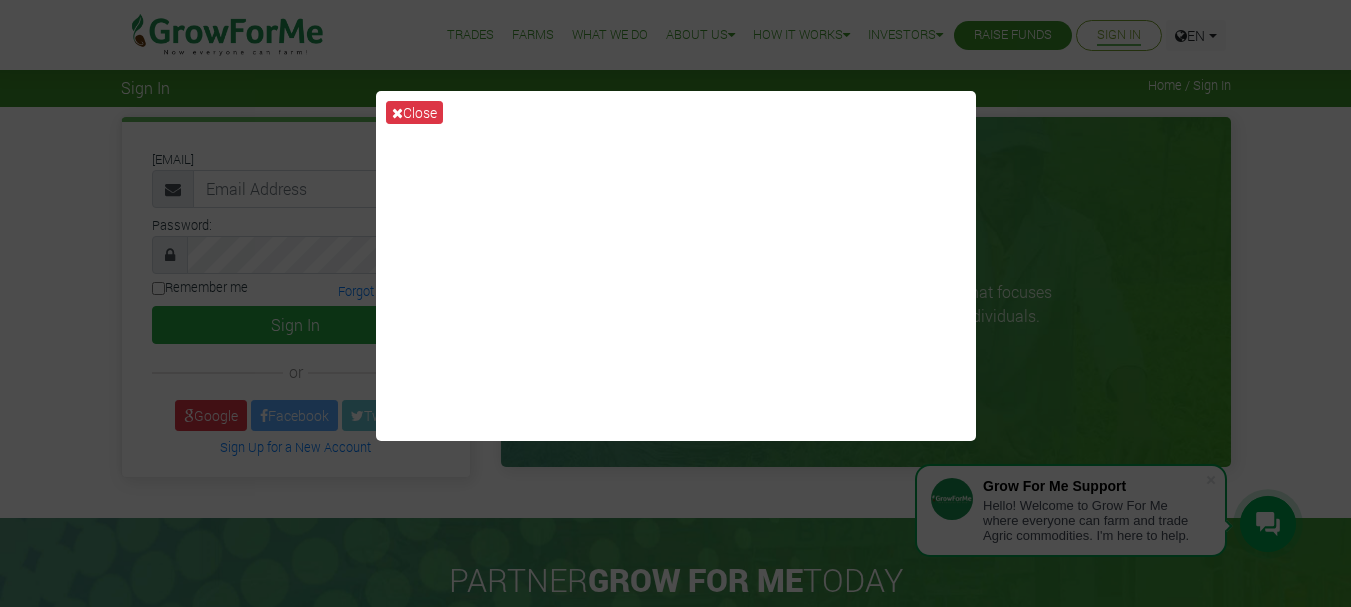 scroll, scrollTop: 0, scrollLeft: 0, axis: both 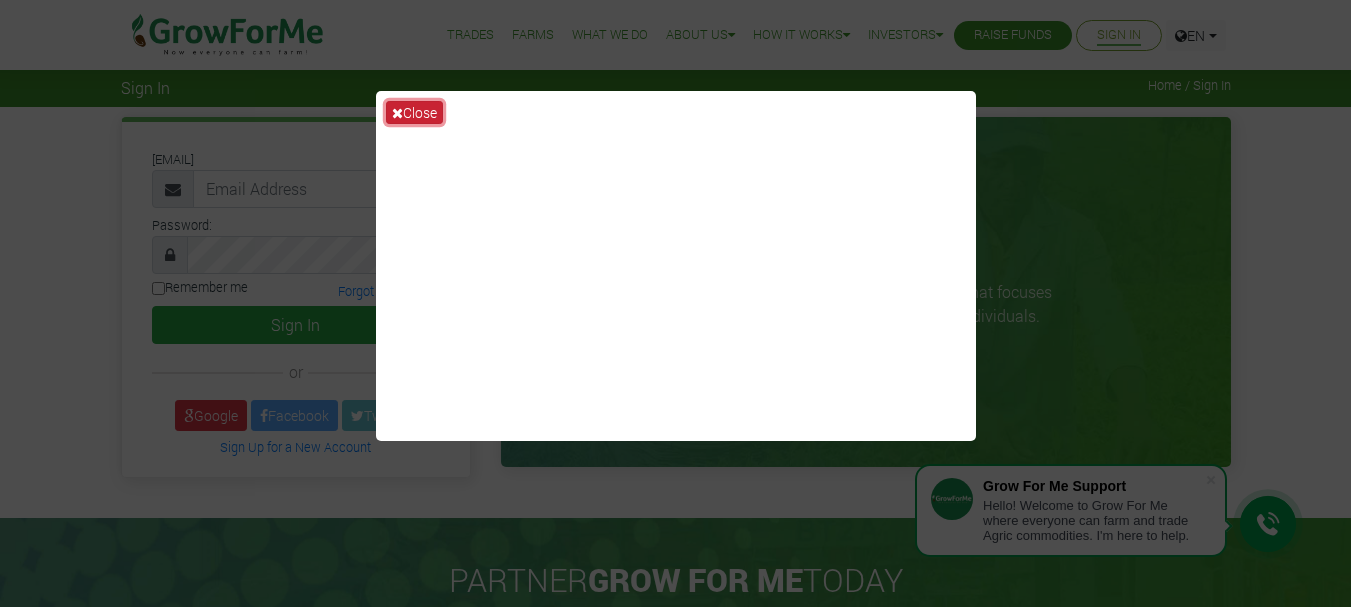 click at bounding box center [397, 113] 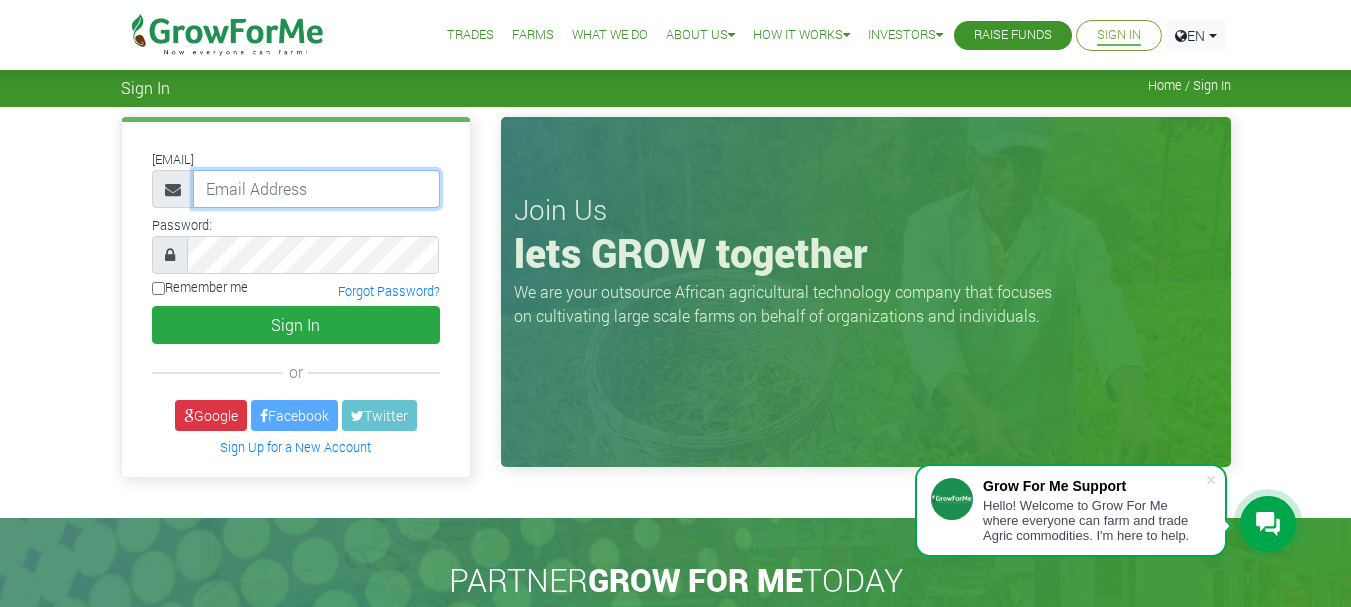 click at bounding box center (316, 189) 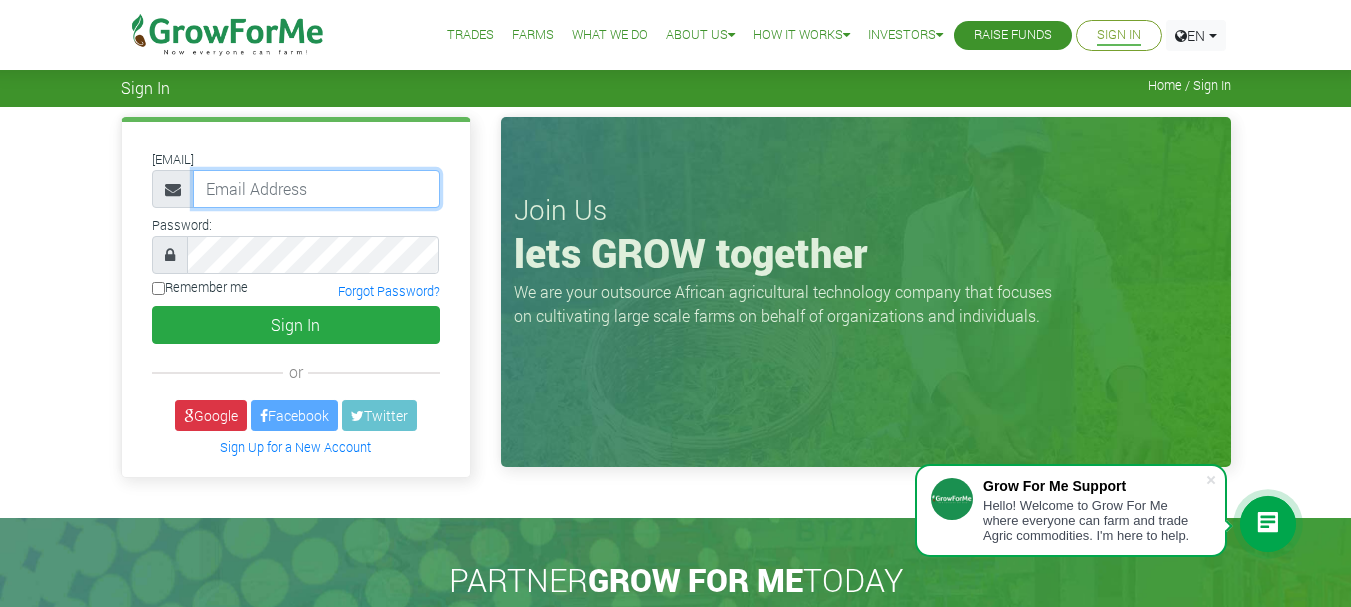 type on "priscilaabenaaboagye890@gmail.com" 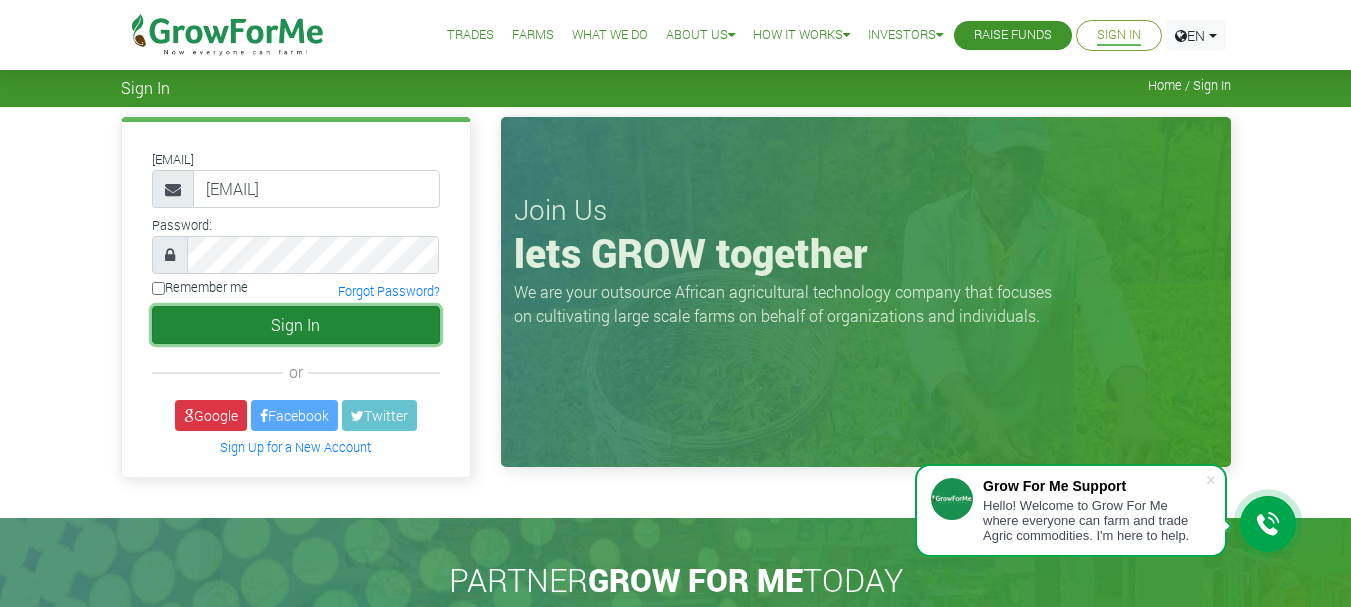 click on "Sign In" at bounding box center (296, 325) 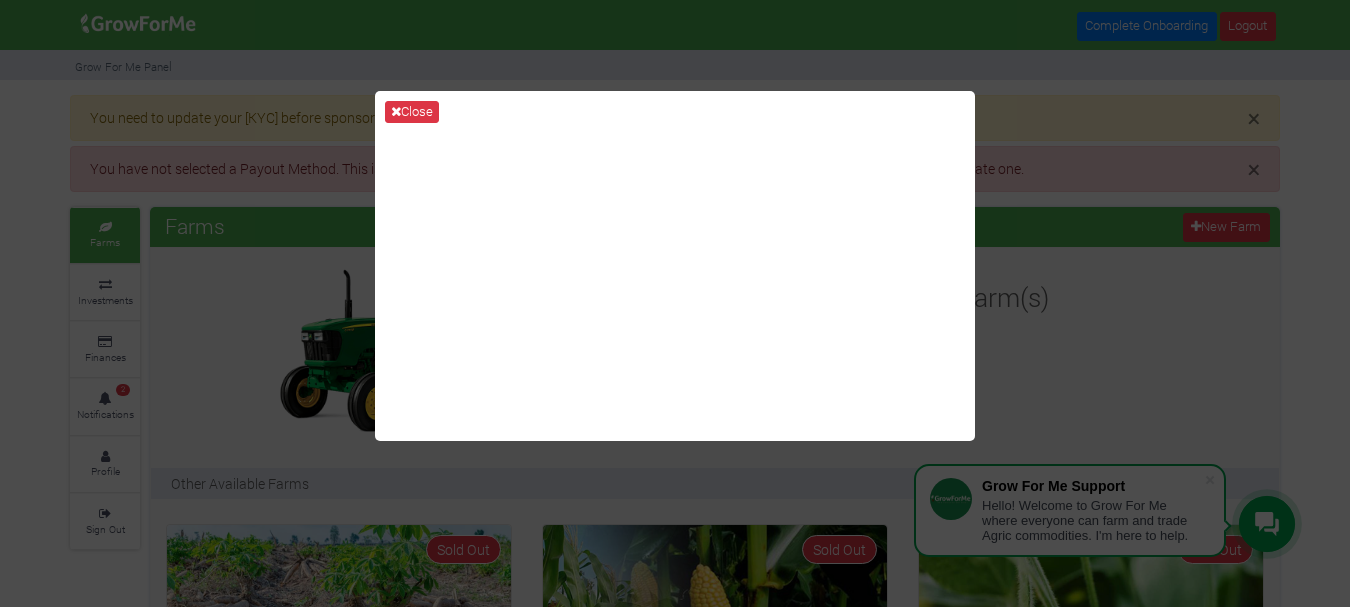 scroll, scrollTop: 0, scrollLeft: 0, axis: both 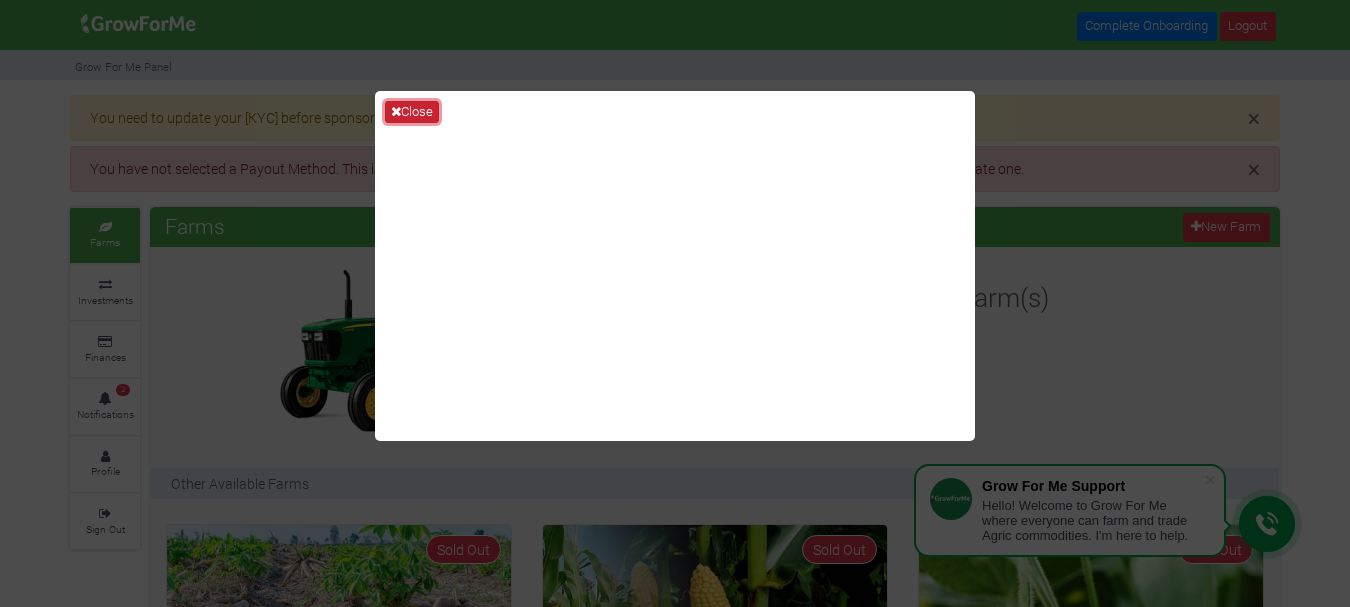 click on "Close" at bounding box center (412, 112) 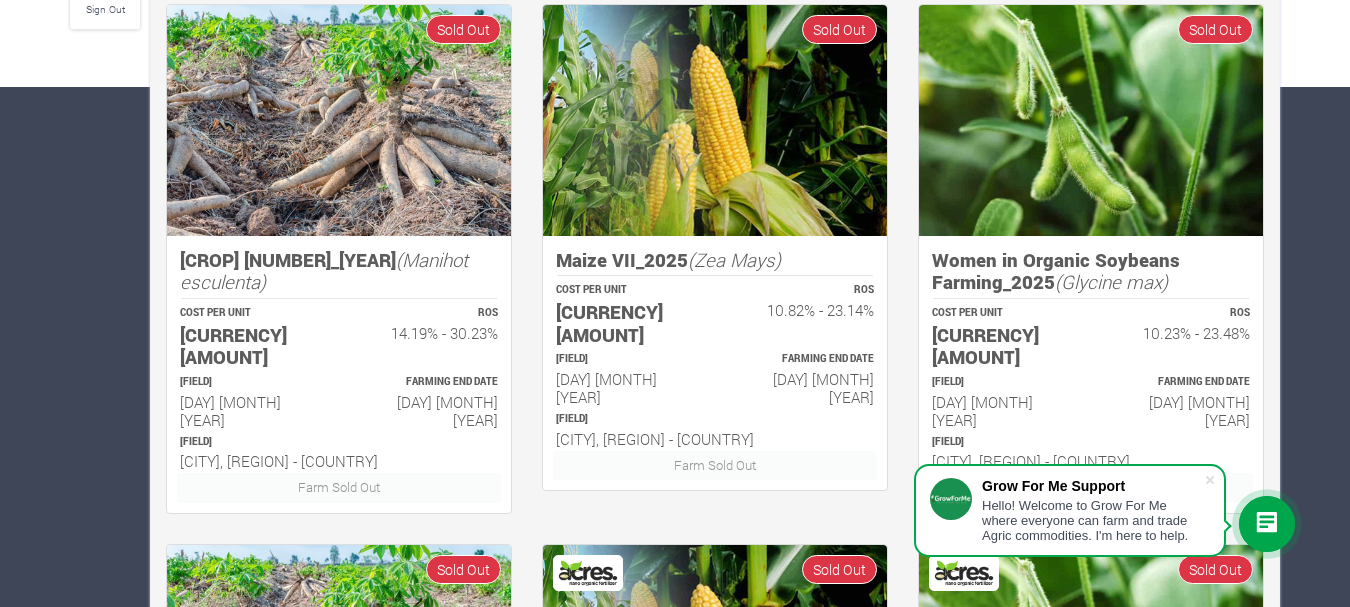 scroll, scrollTop: 0, scrollLeft: 0, axis: both 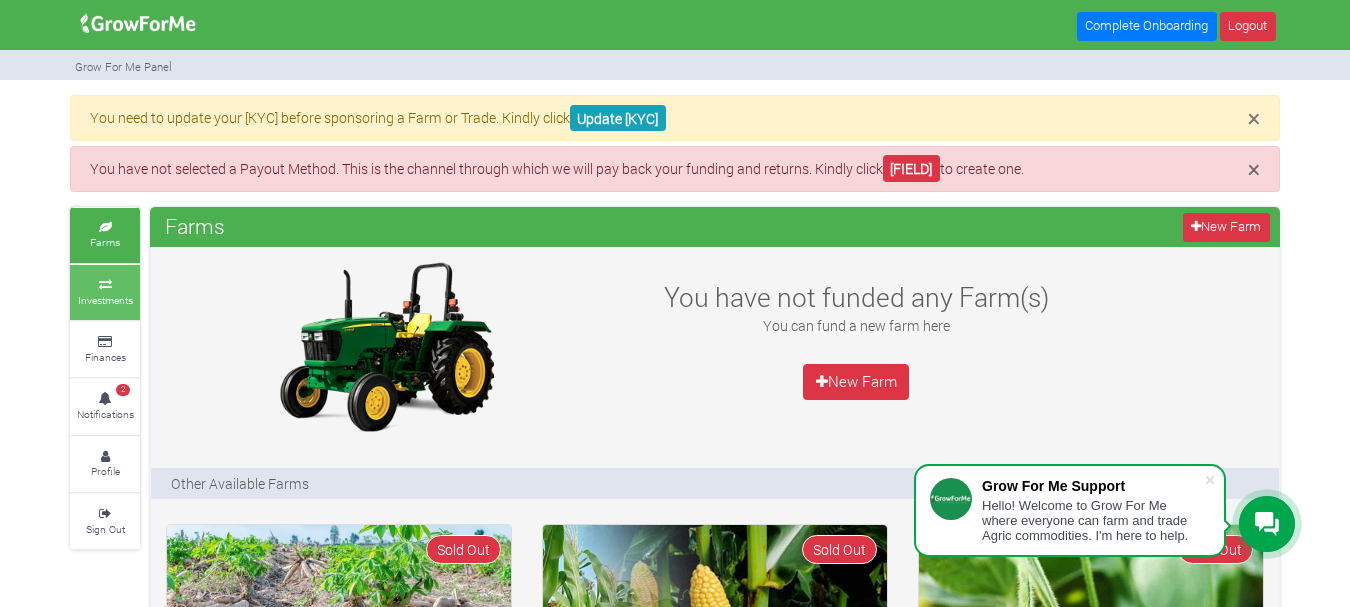 click on "Investments" at bounding box center (105, 292) 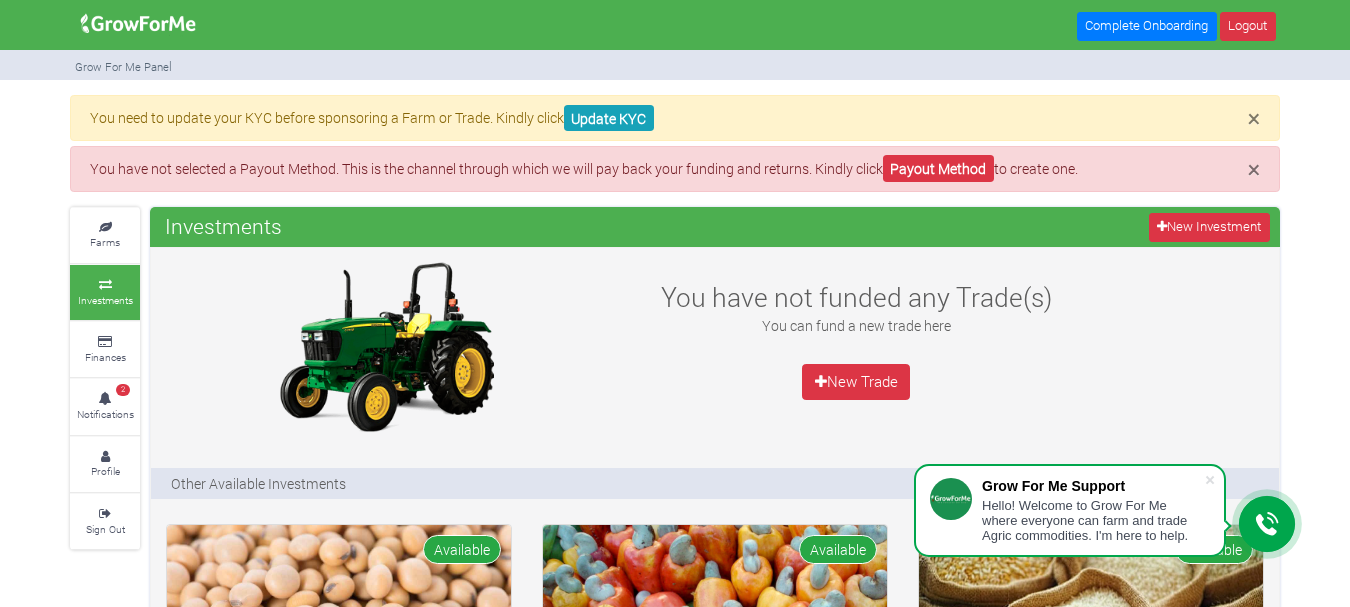 scroll, scrollTop: 0, scrollLeft: 0, axis: both 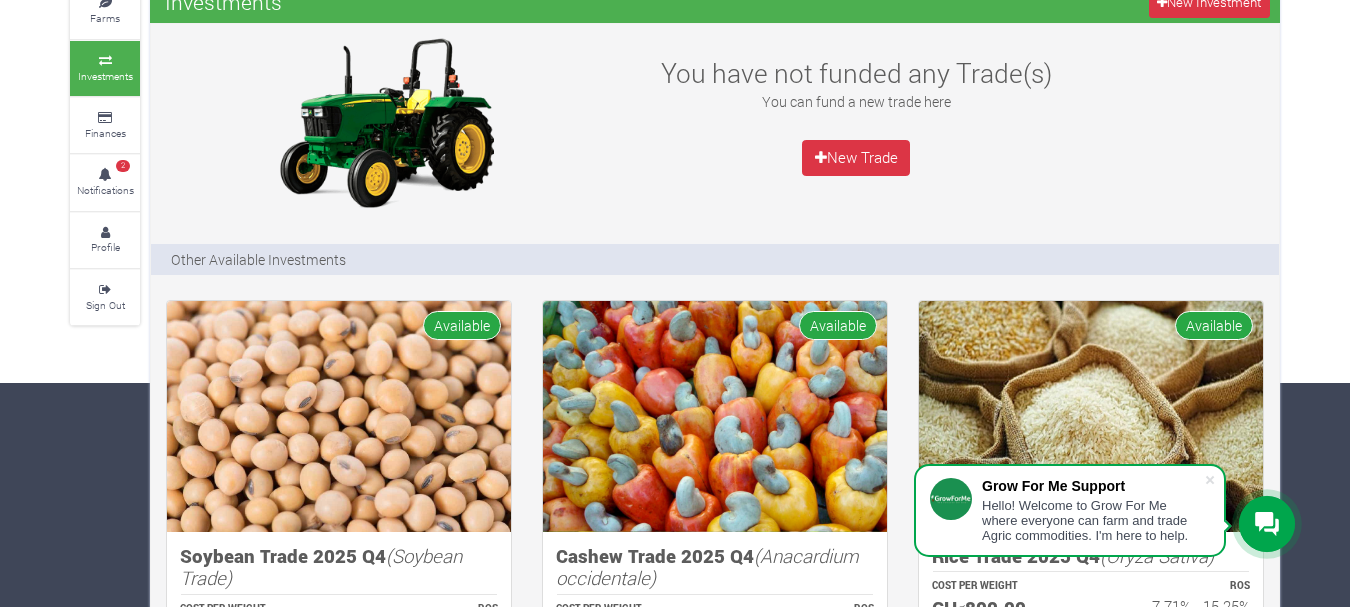 click at bounding box center (339, 416) 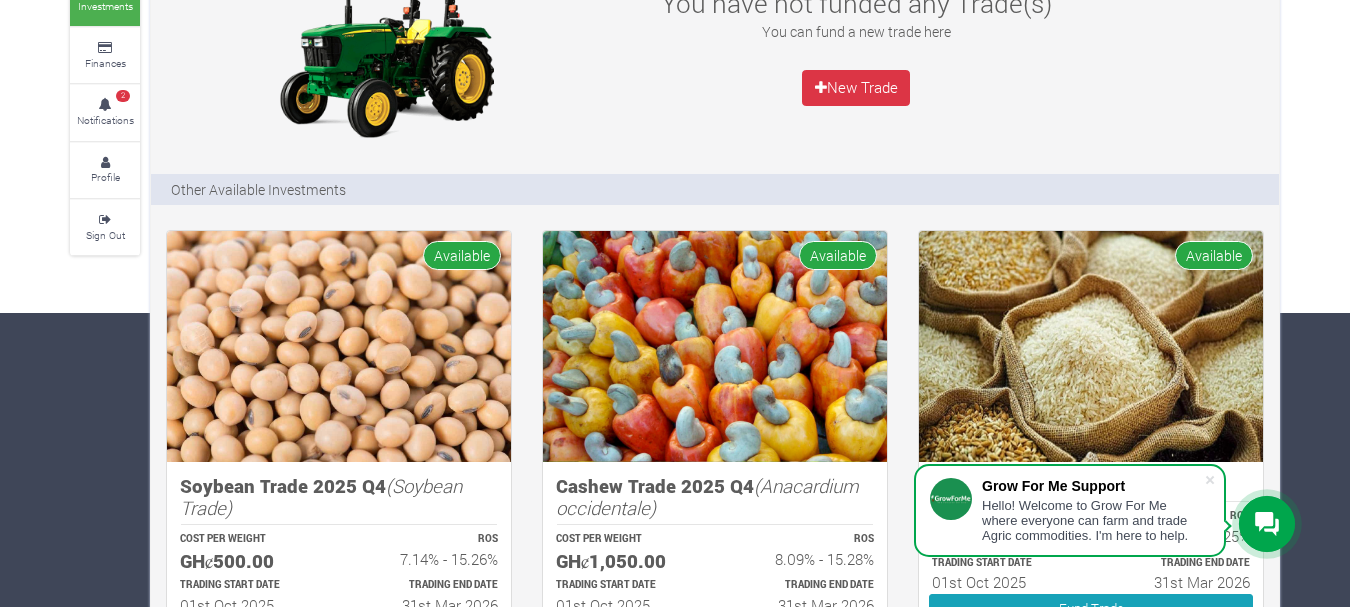 scroll, scrollTop: 295, scrollLeft: 0, axis: vertical 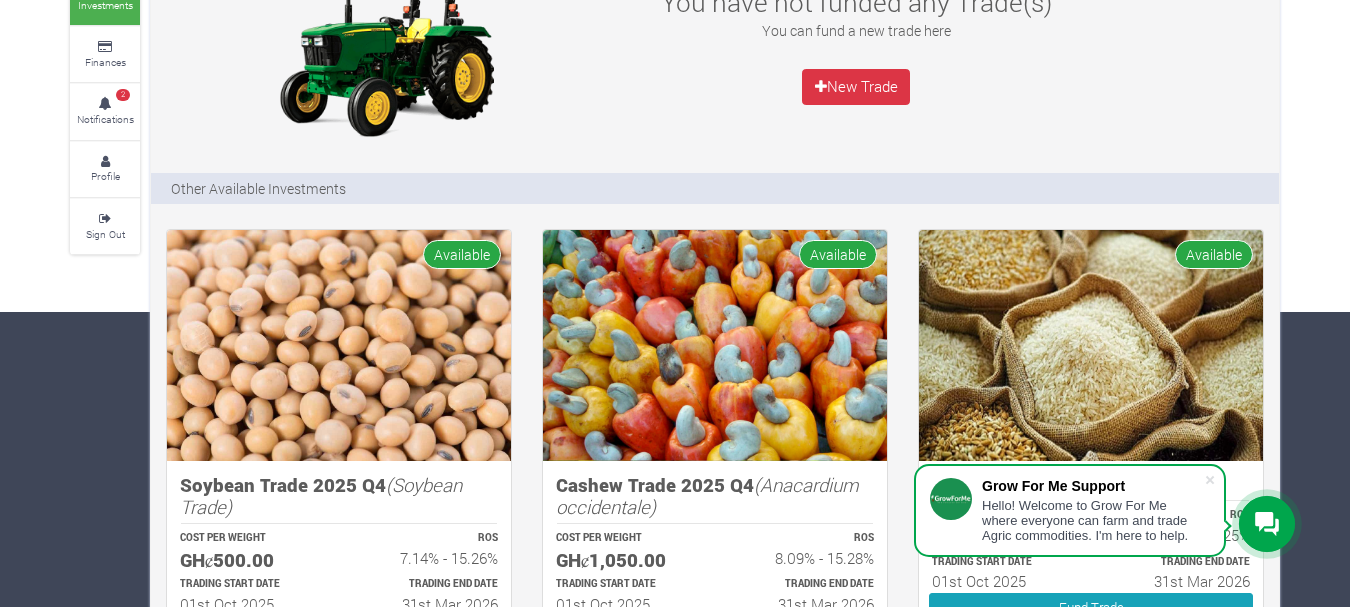 click at bounding box center (339, 345) 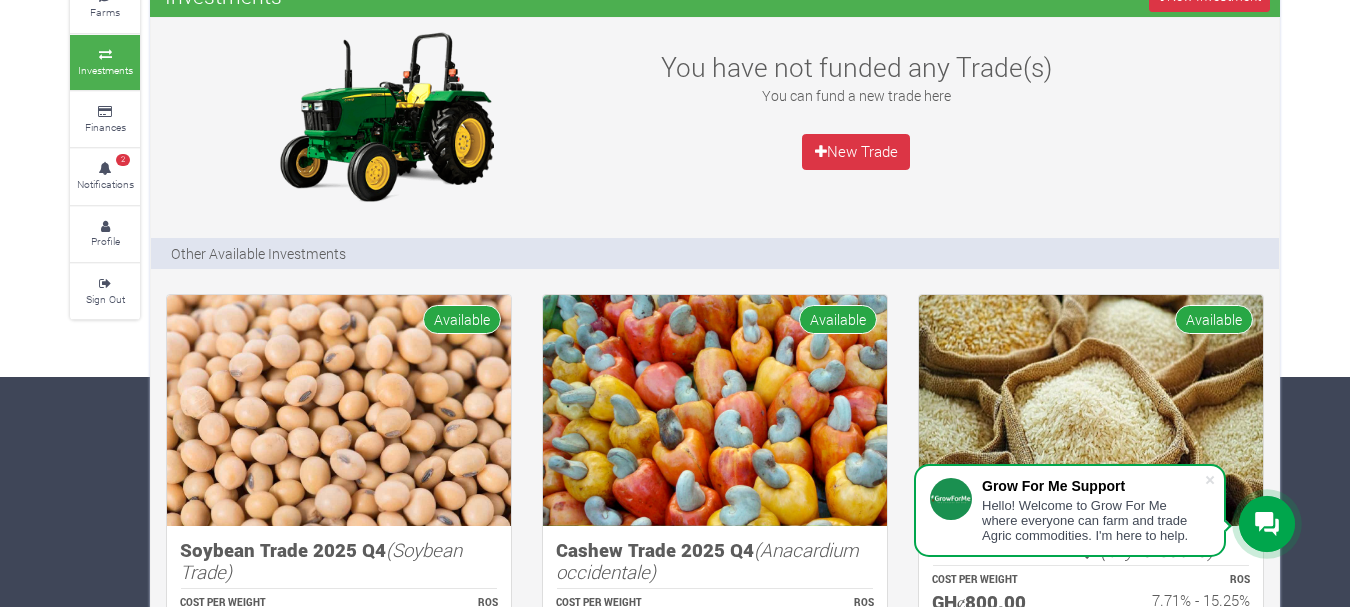scroll, scrollTop: 0, scrollLeft: 0, axis: both 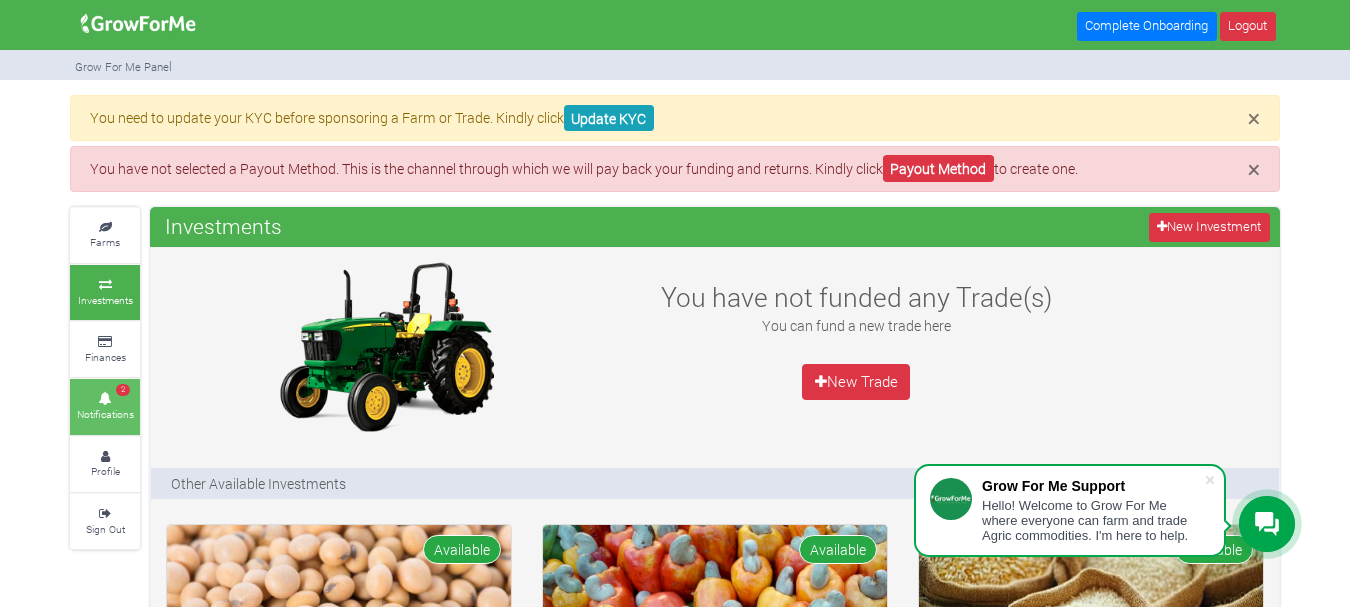 click on "2 Notifications" at bounding box center [105, 406] 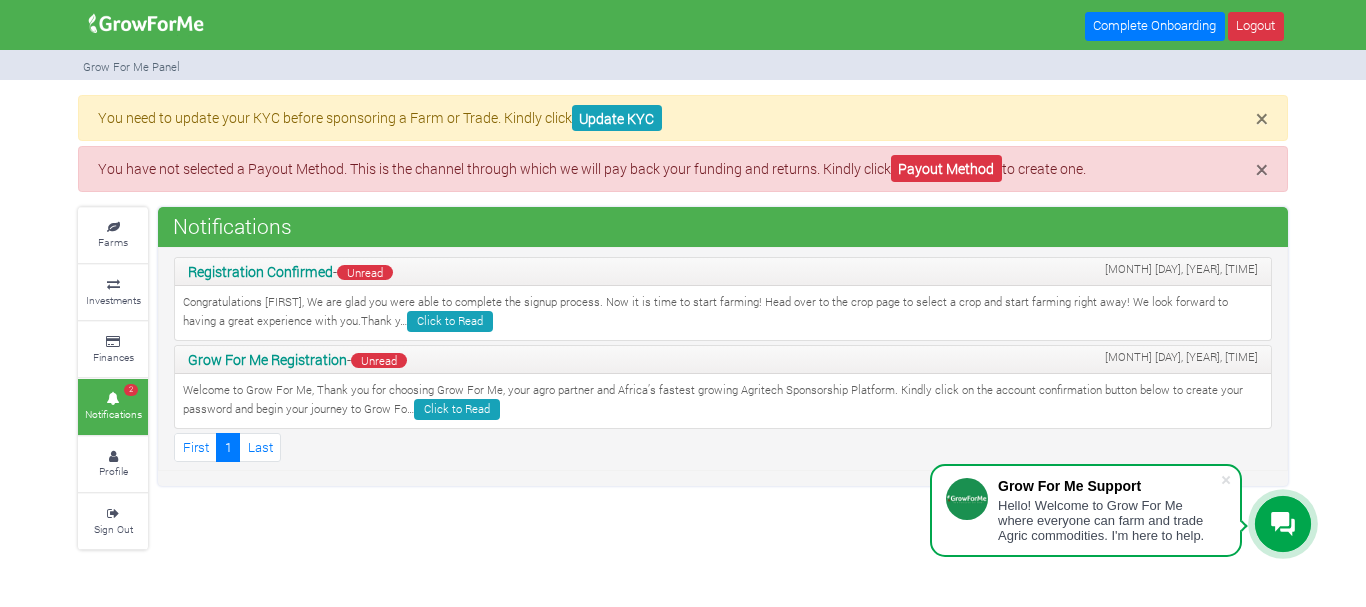 scroll, scrollTop: 0, scrollLeft: 0, axis: both 